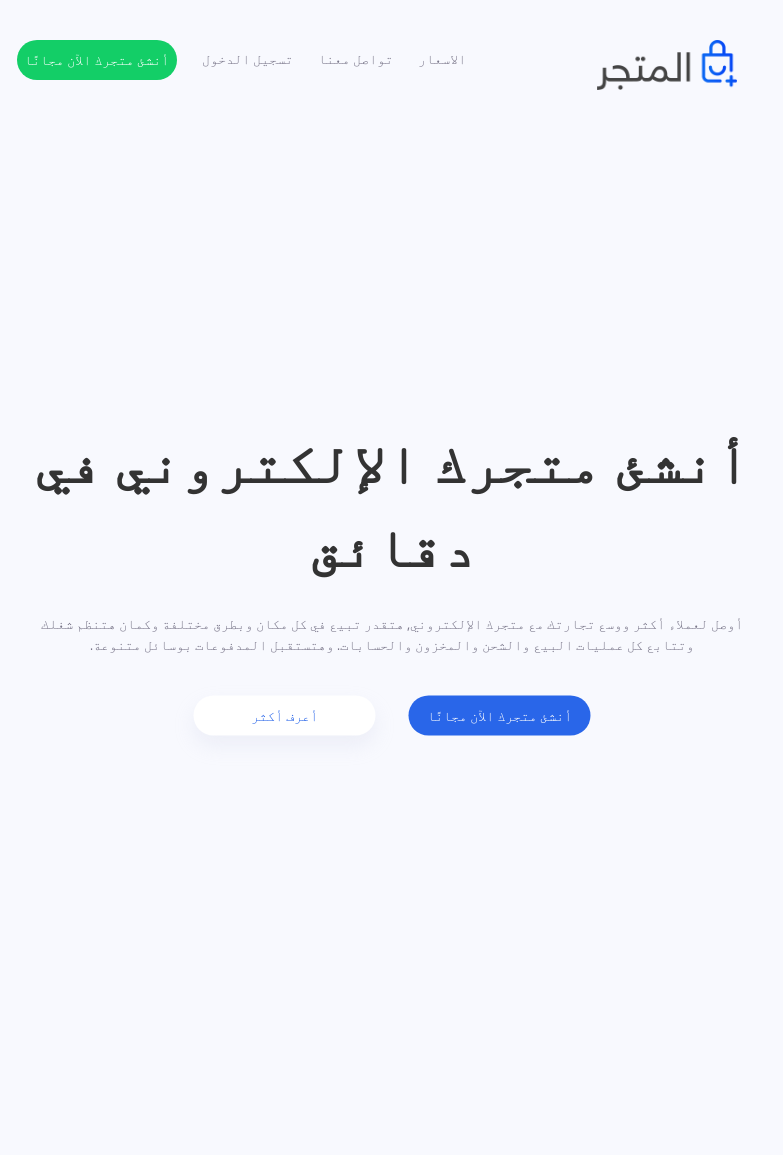 scroll, scrollTop: 0, scrollLeft: 0, axis: both 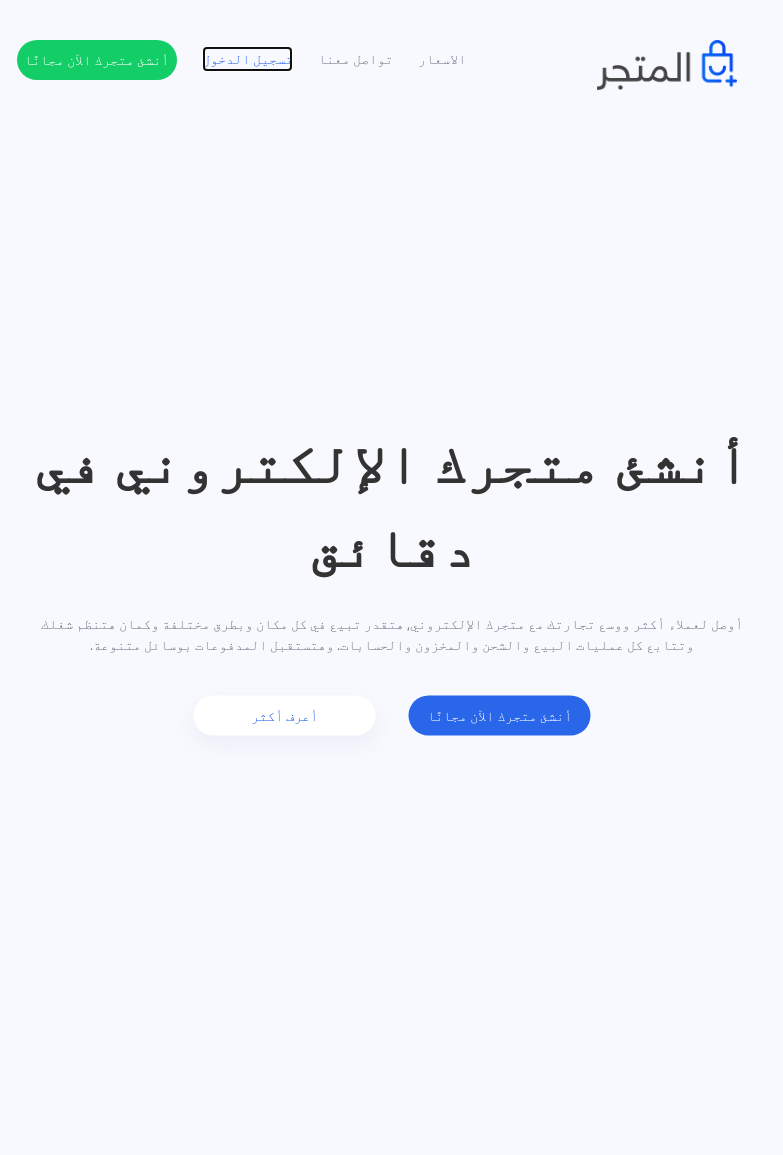 click on "تسجيل الدخول" at bounding box center (247, 59) 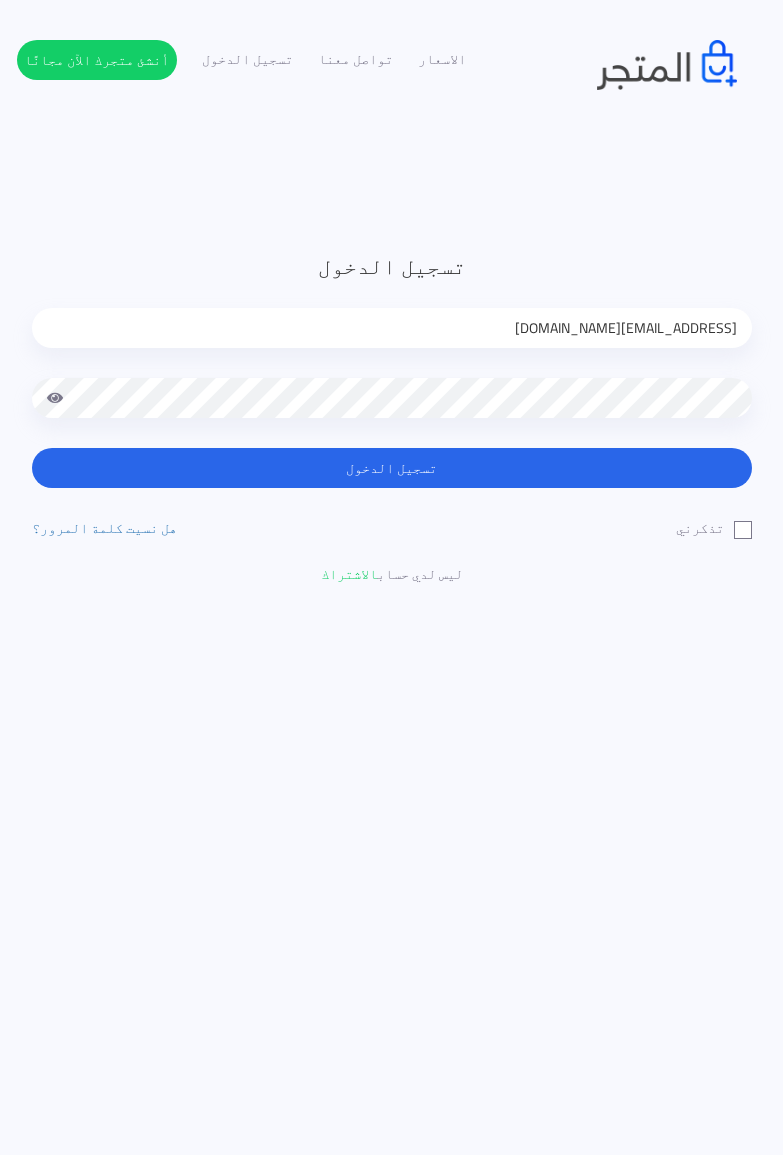 scroll, scrollTop: 0, scrollLeft: 0, axis: both 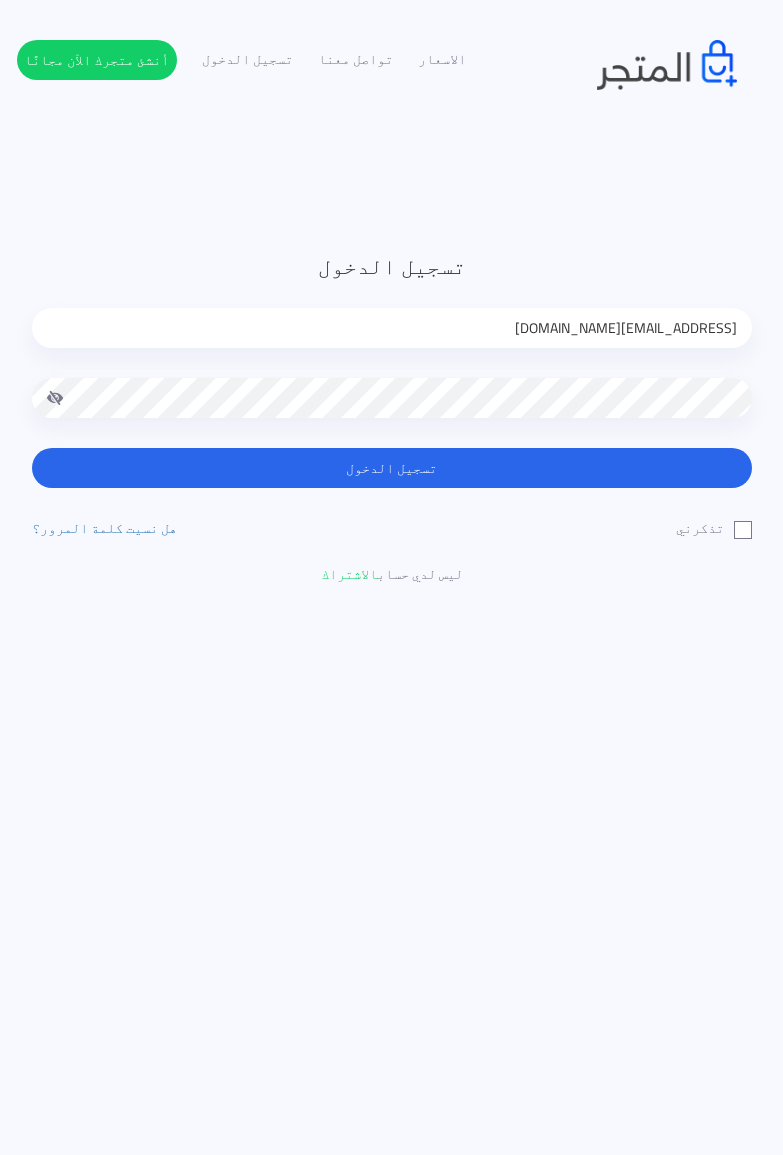 click at bounding box center [56, 398] 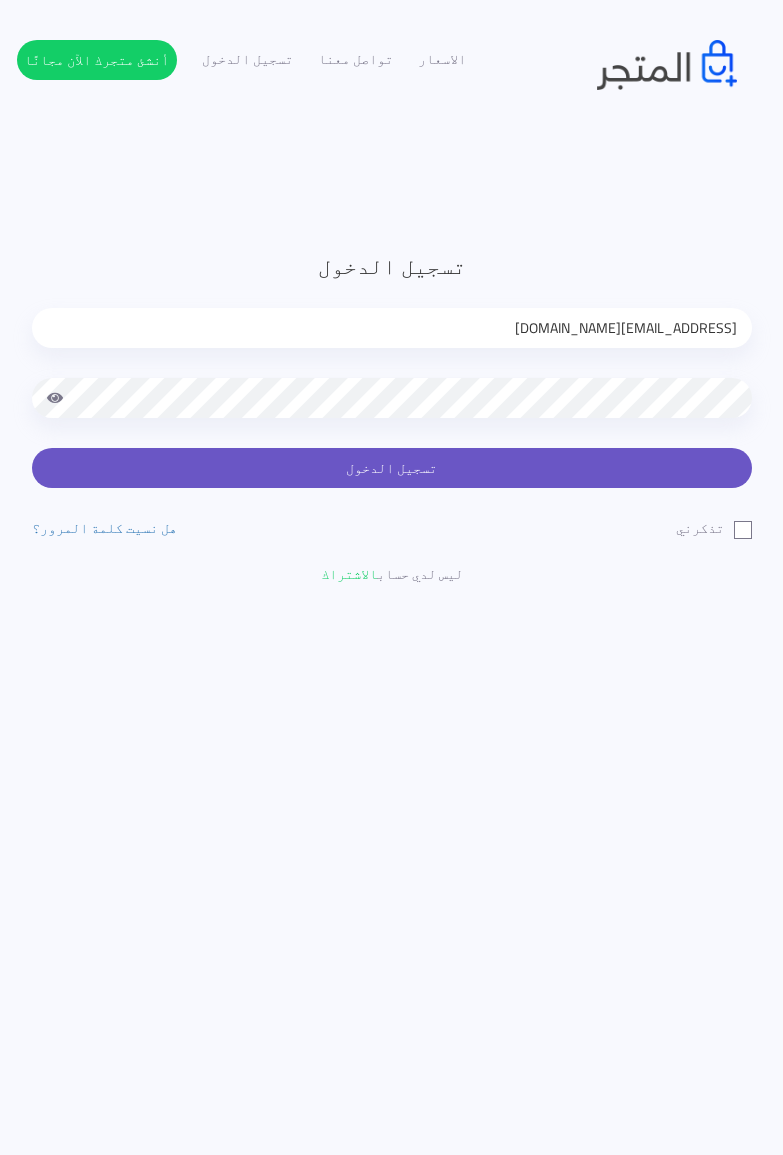 click on "تسجيل الدخول" at bounding box center [392, 468] 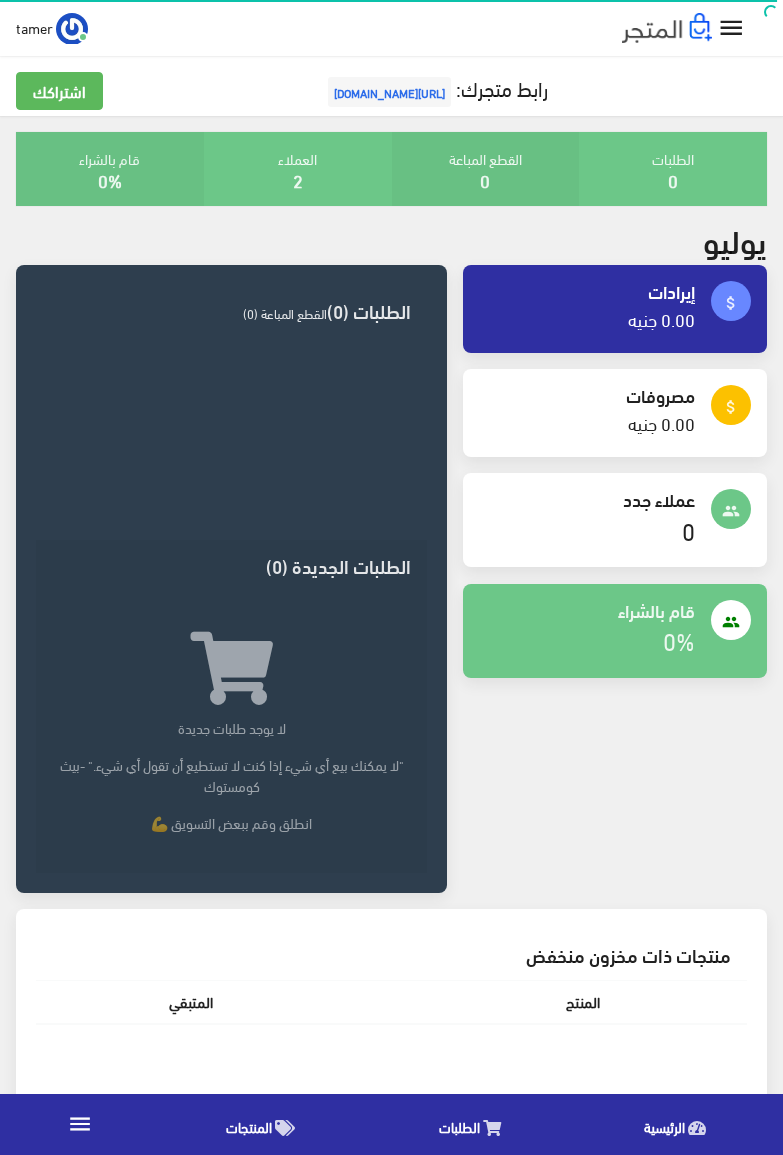 click at bounding box center [231, 443] 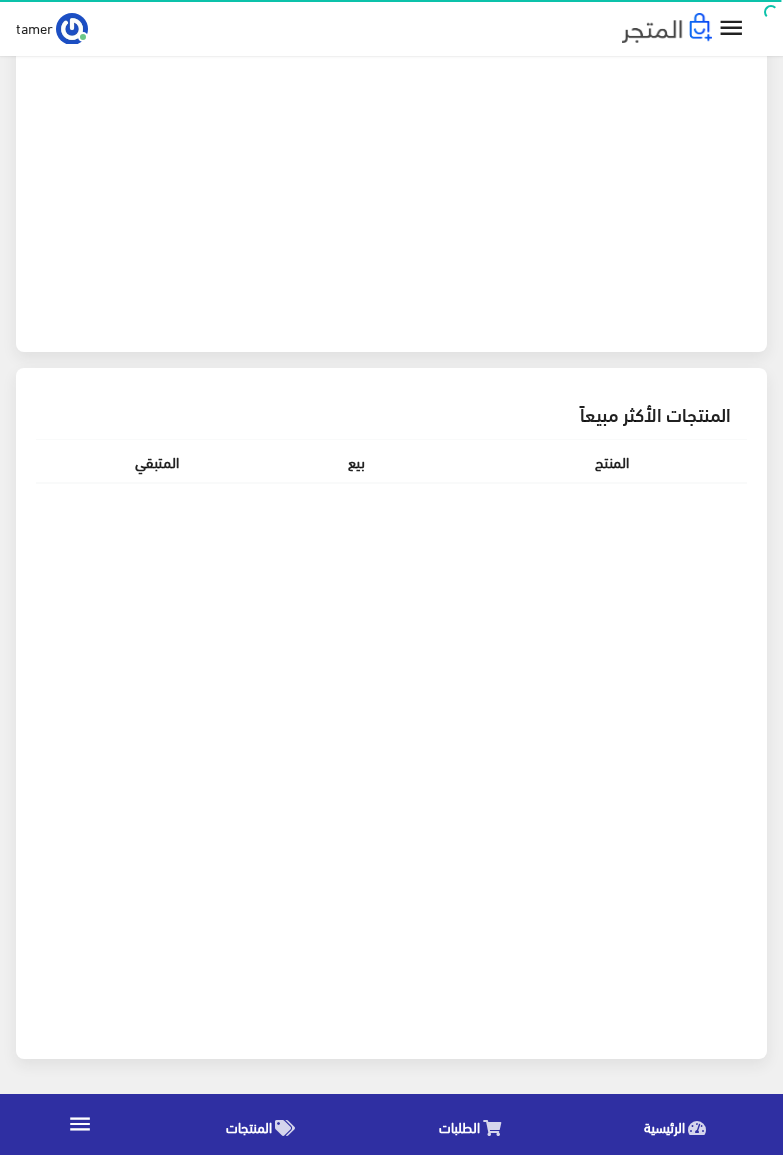 scroll, scrollTop: 0, scrollLeft: 0, axis: both 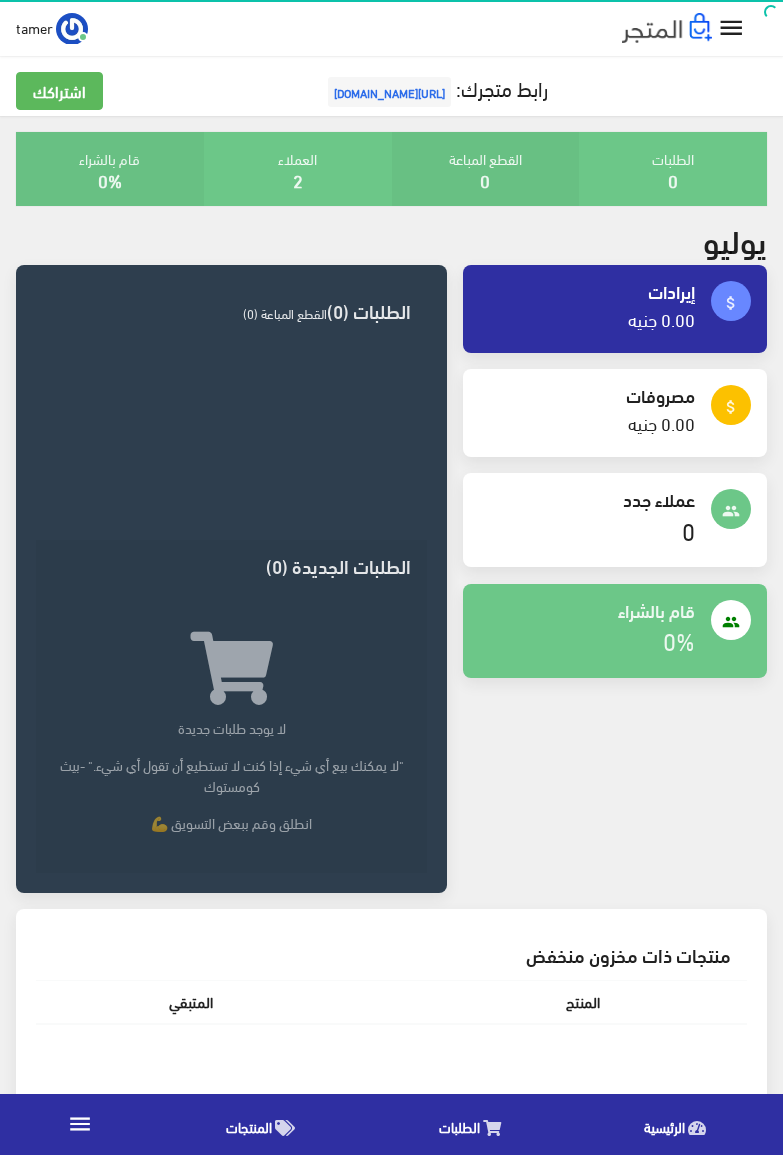 click on "" at bounding box center [731, 28] 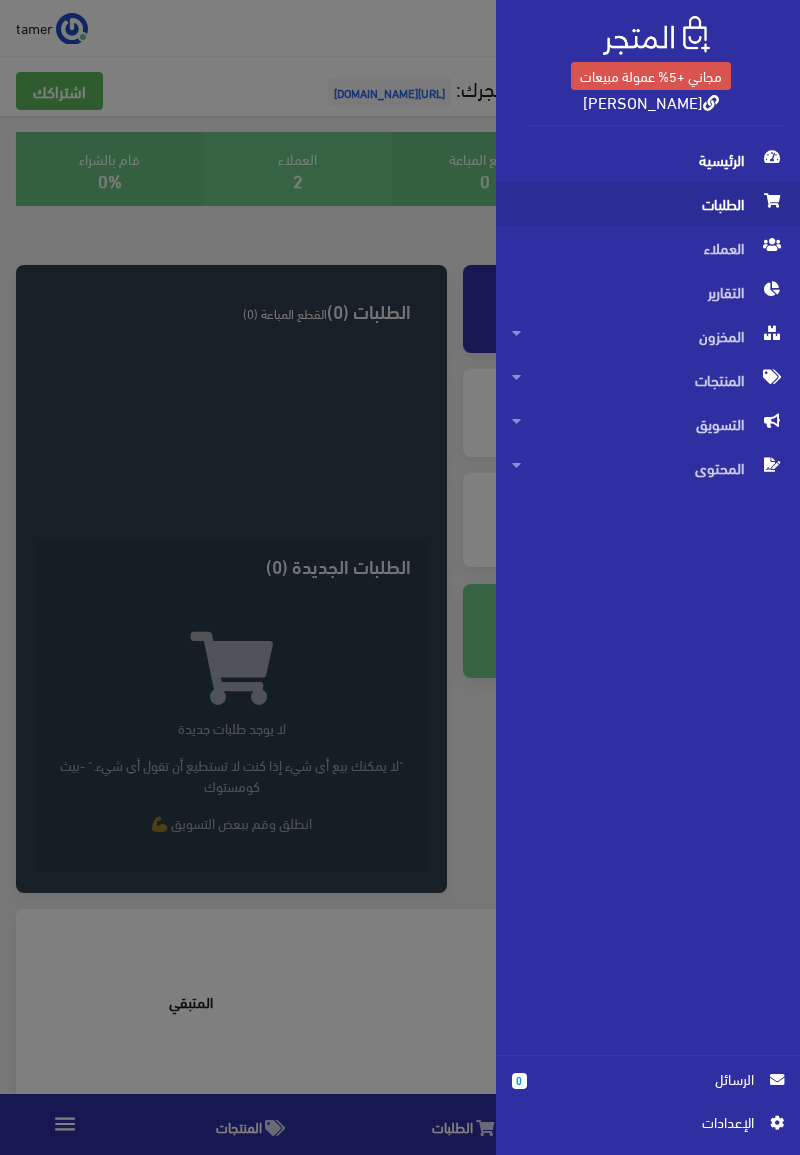 click on "الطلبات" at bounding box center (648, 204) 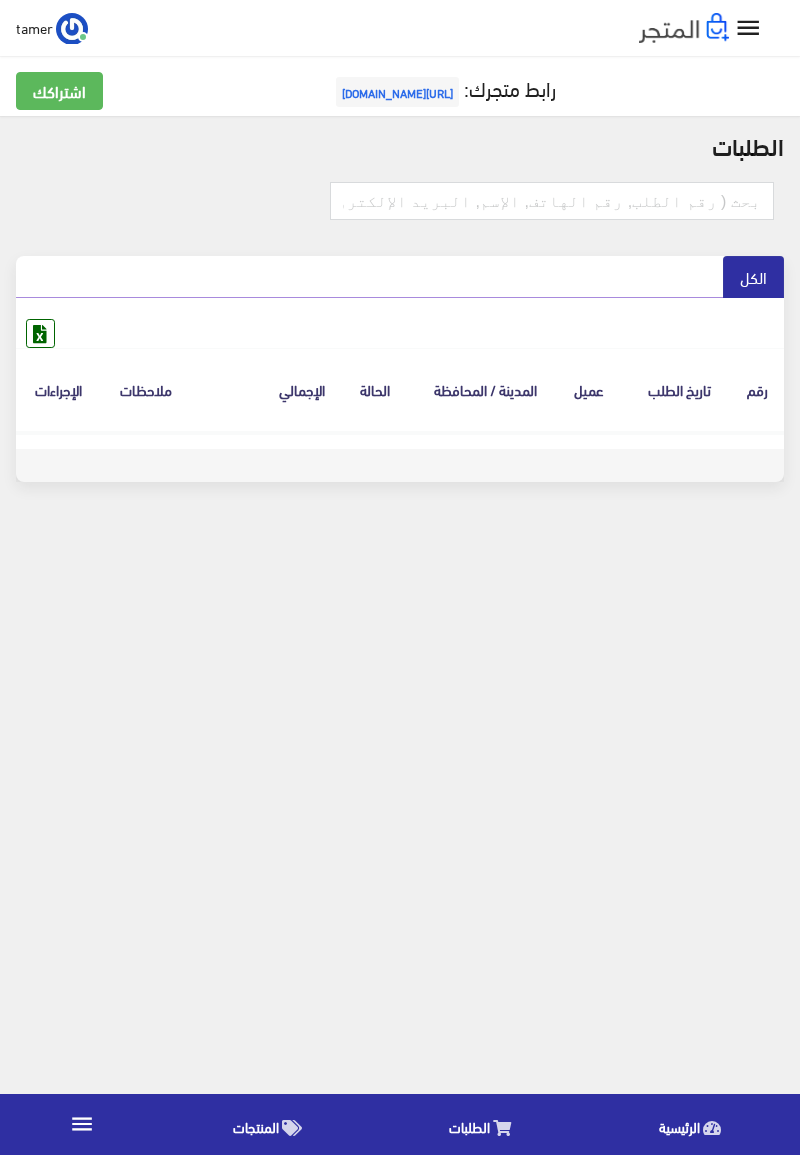 click on "" at bounding box center (748, 28) 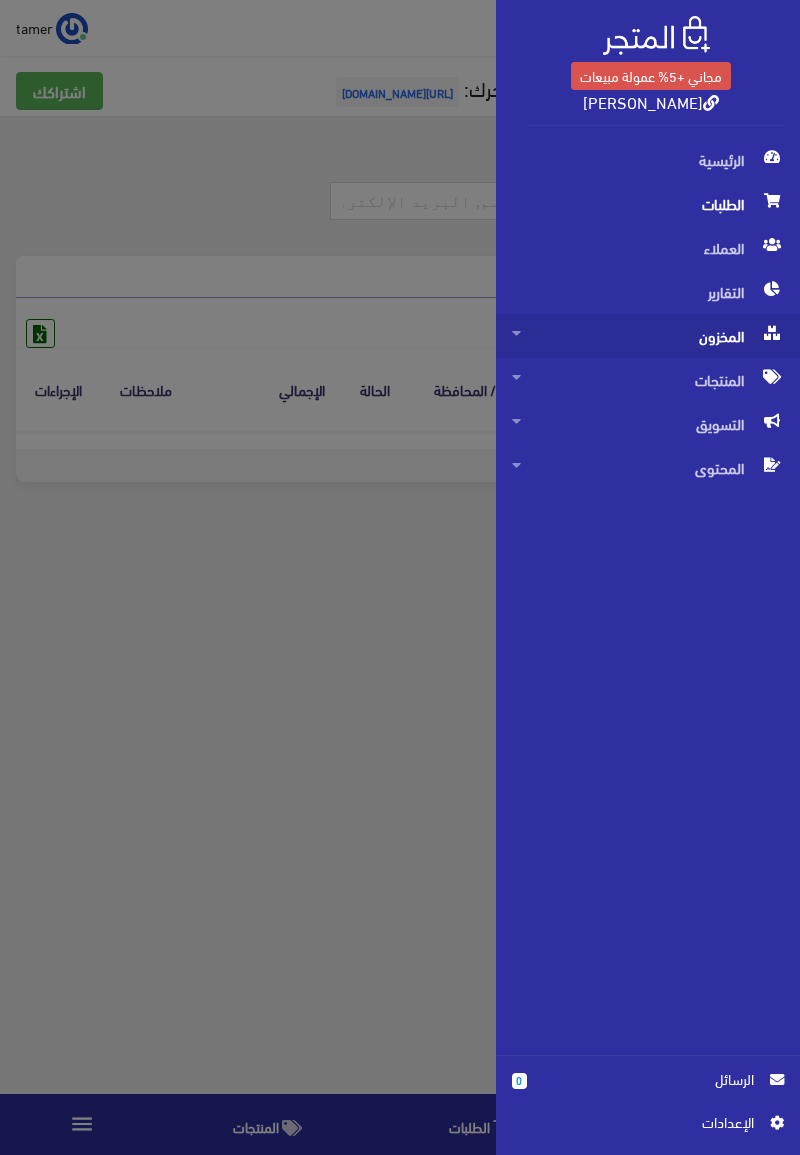 click on "المخزون" at bounding box center [648, 336] 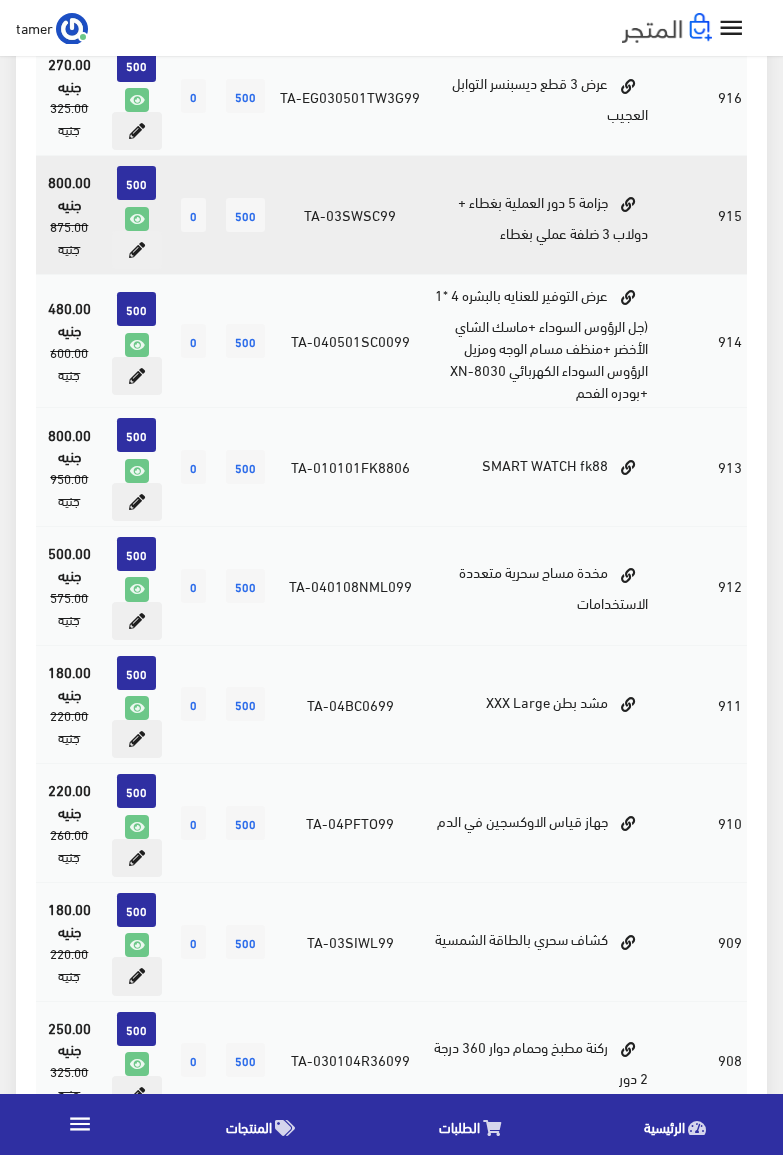 scroll, scrollTop: 0, scrollLeft: 0, axis: both 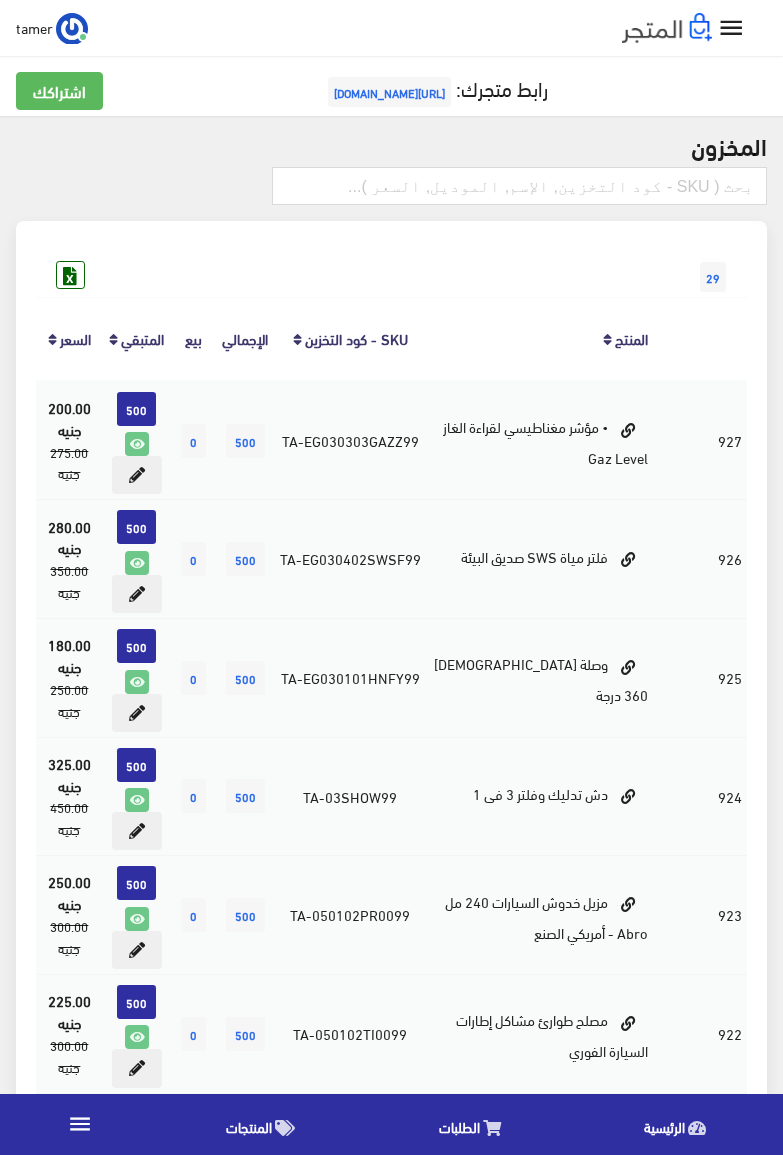 click on "المنتجات" at bounding box center [249, 1126] 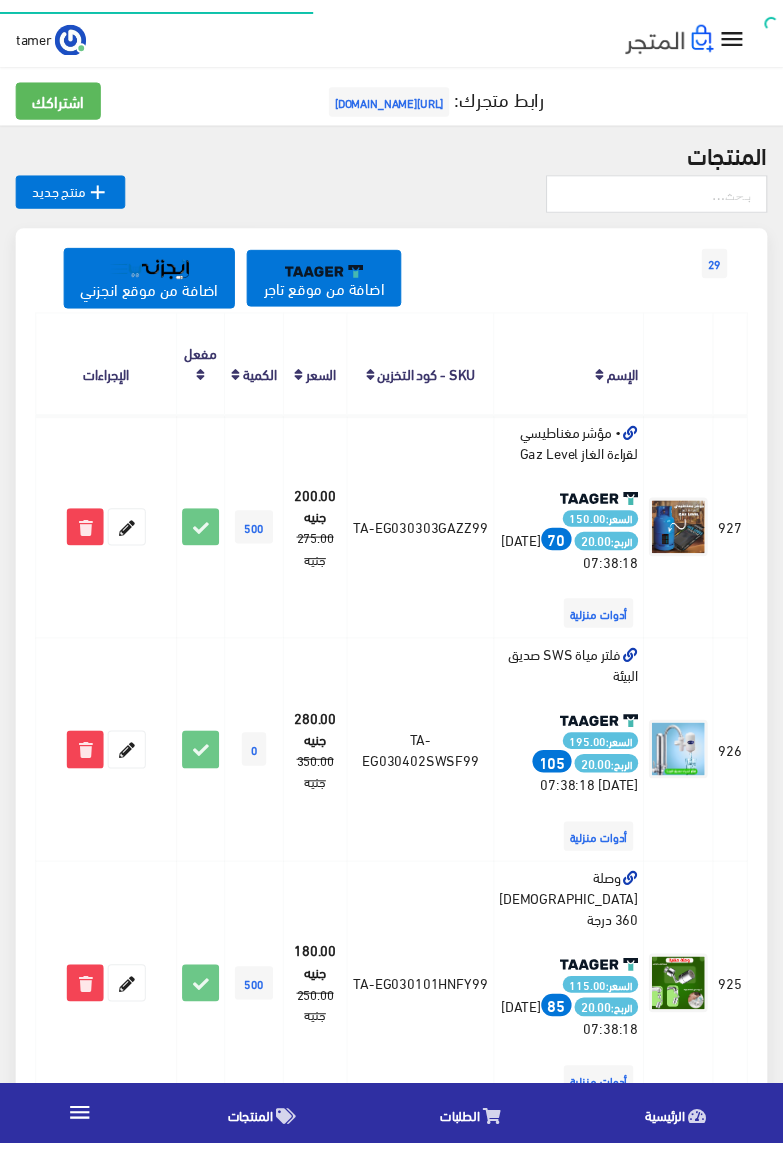 scroll, scrollTop: 0, scrollLeft: 0, axis: both 